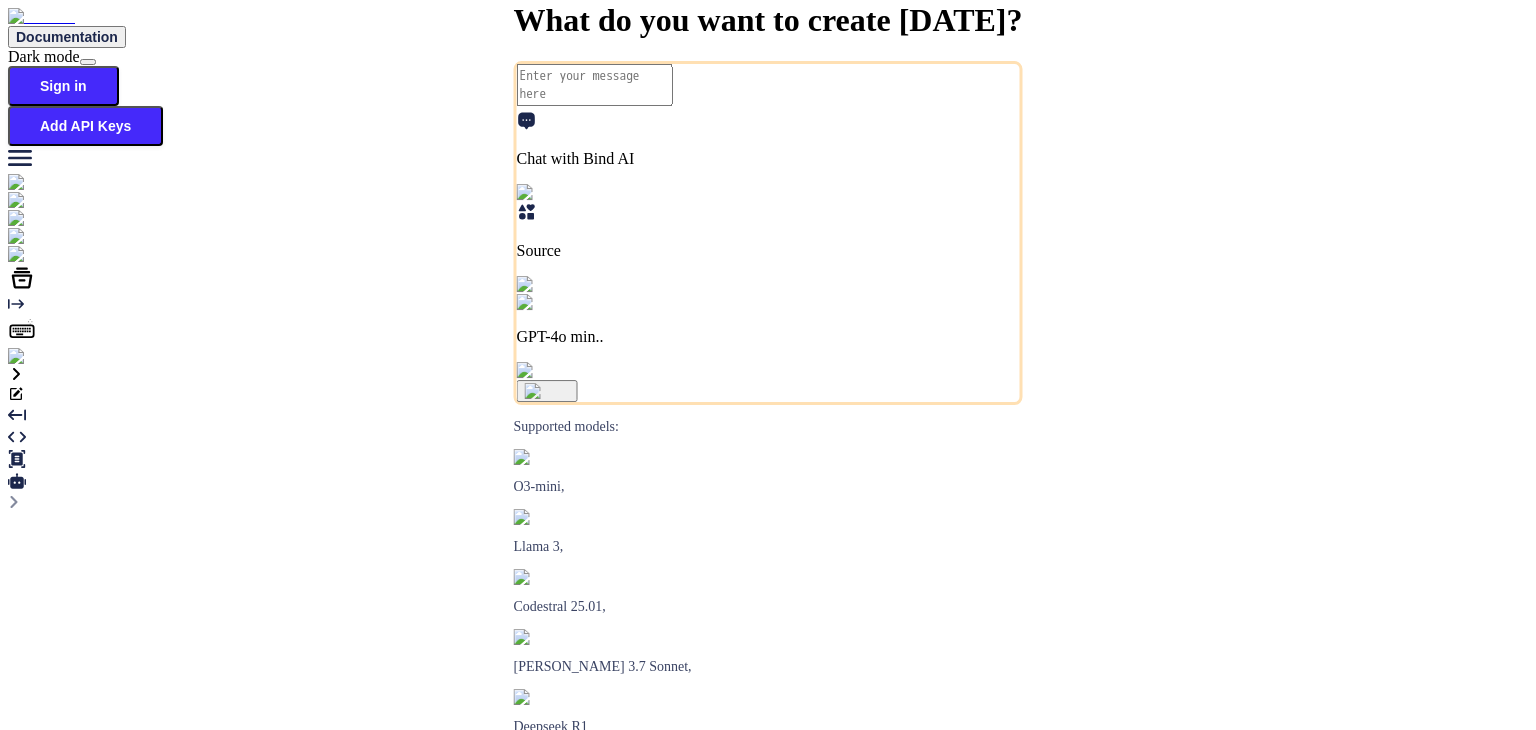 scroll, scrollTop: 0, scrollLeft: 0, axis: both 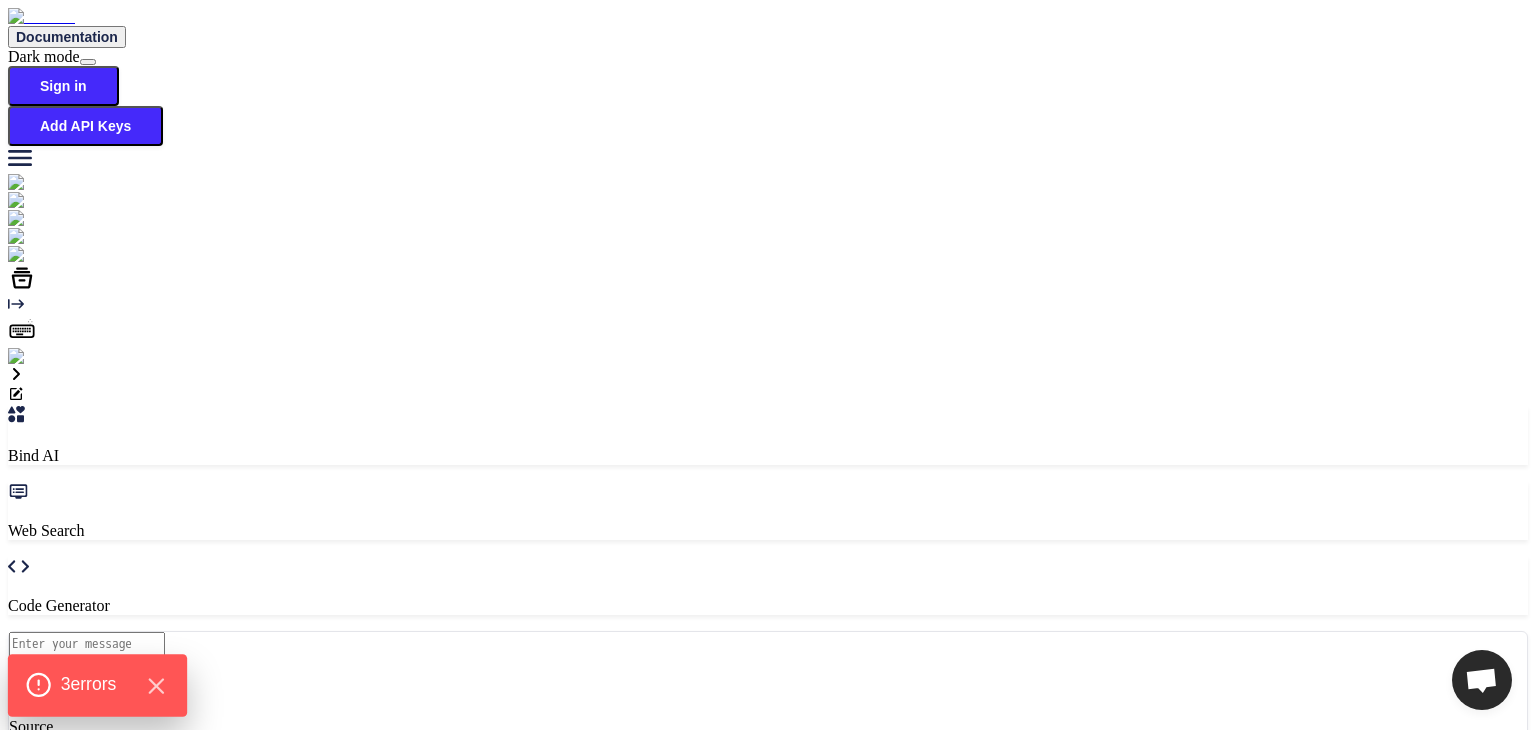 click on "3  error s" 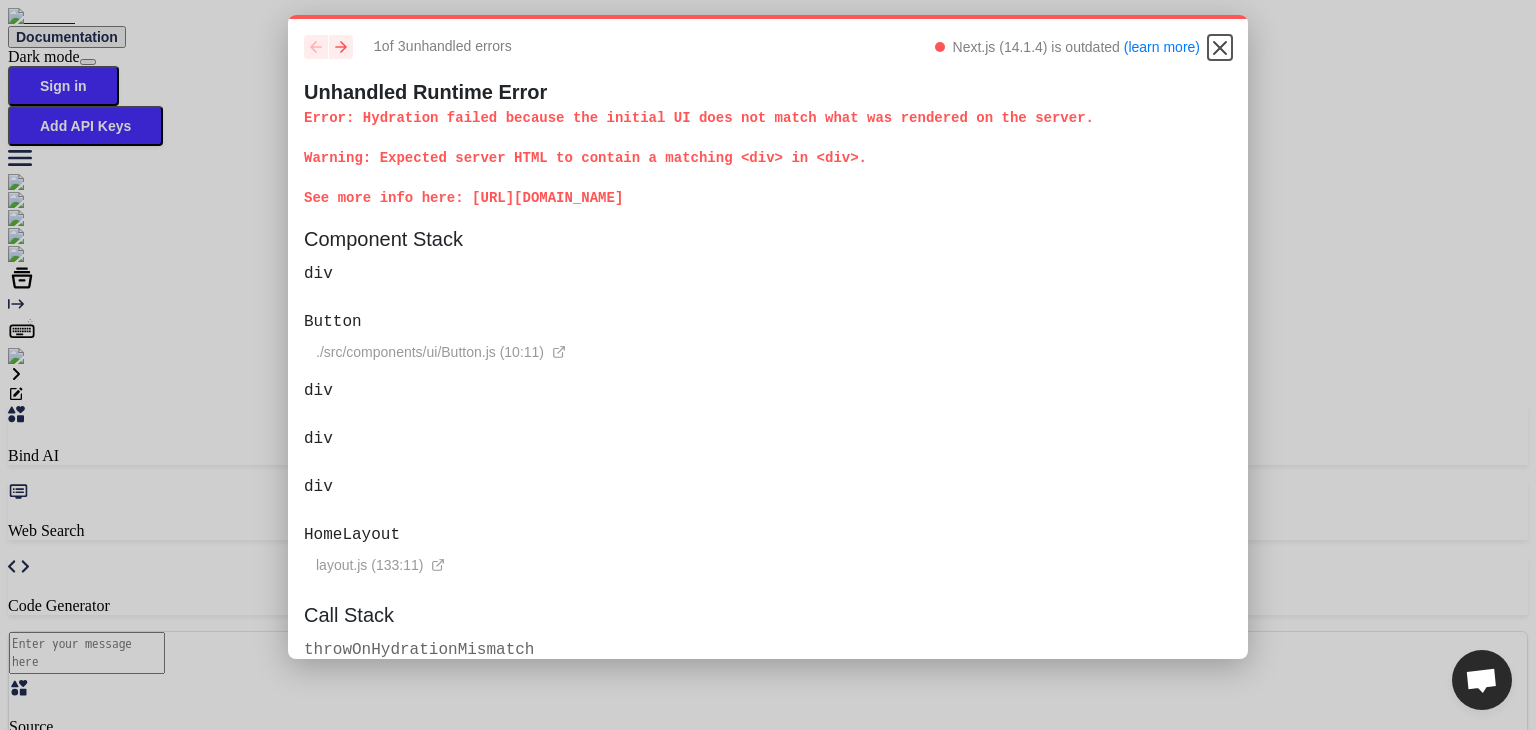 click 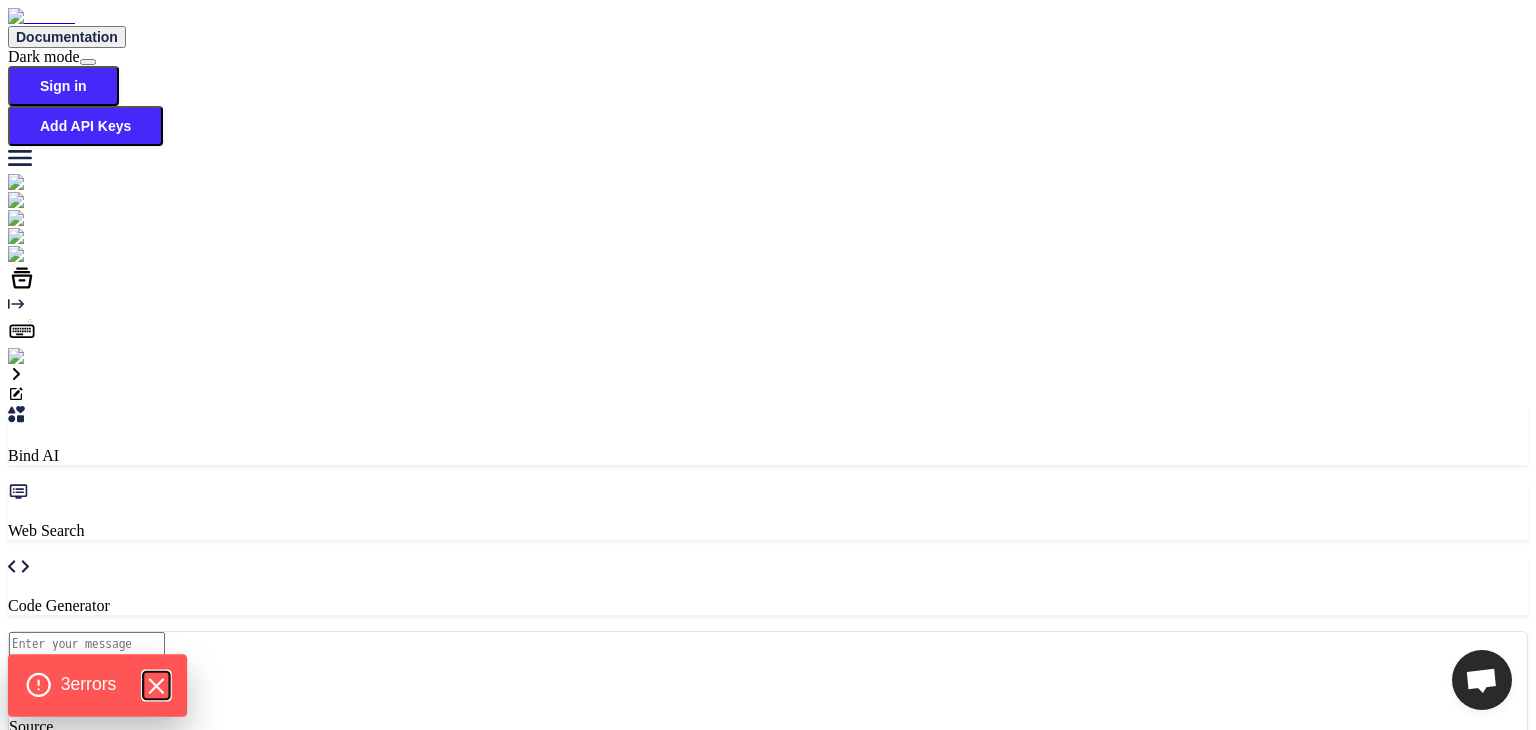click 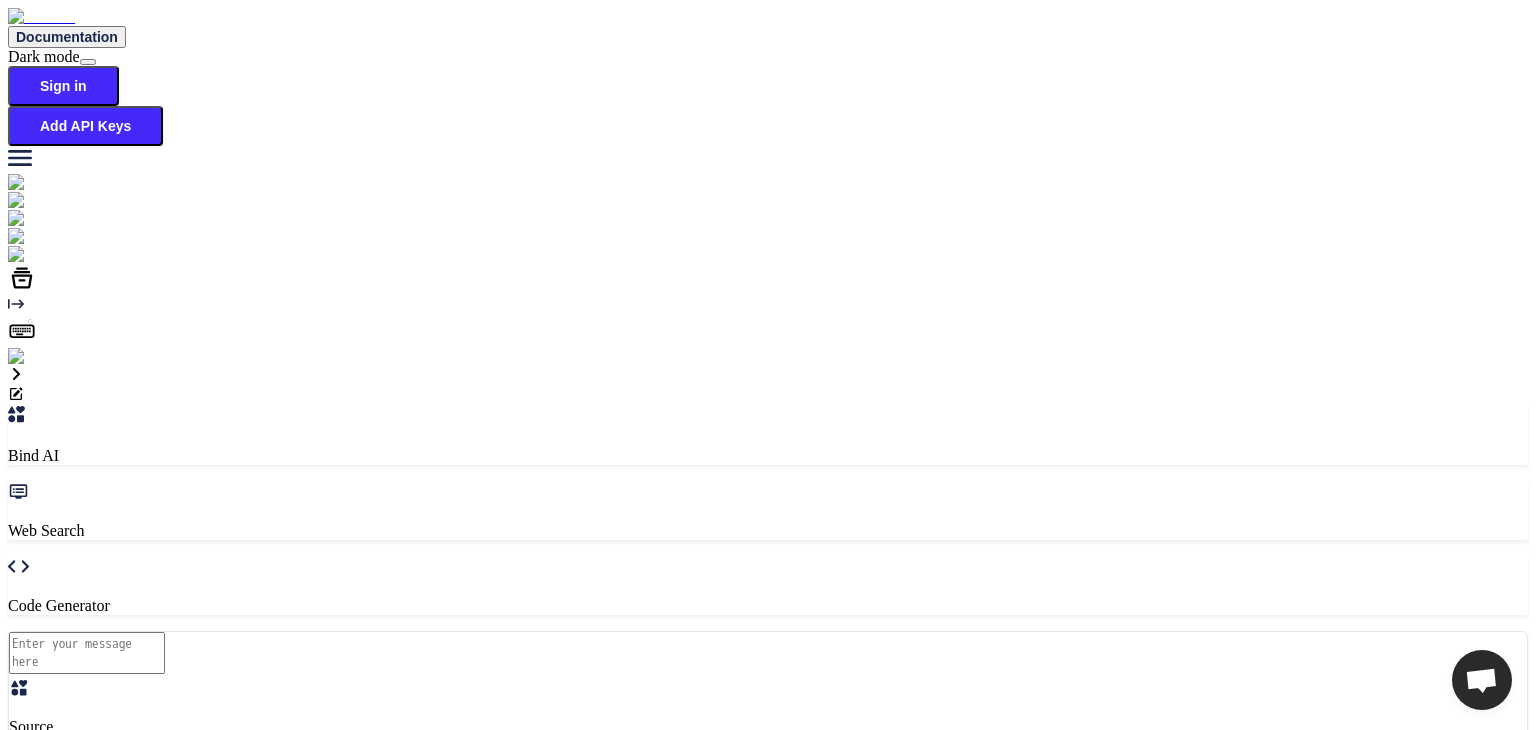 click at bounding box center [87, 653] 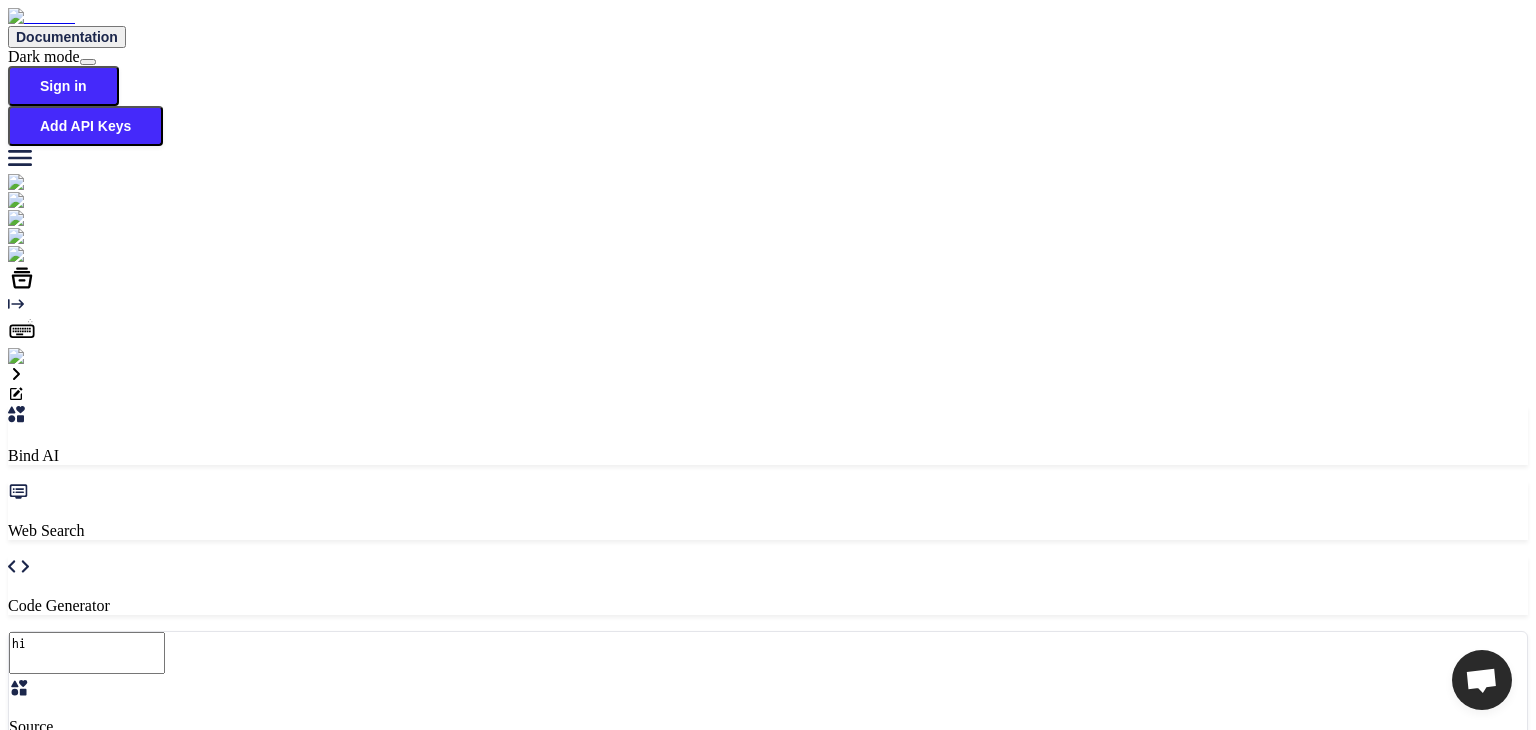 type on "hi" 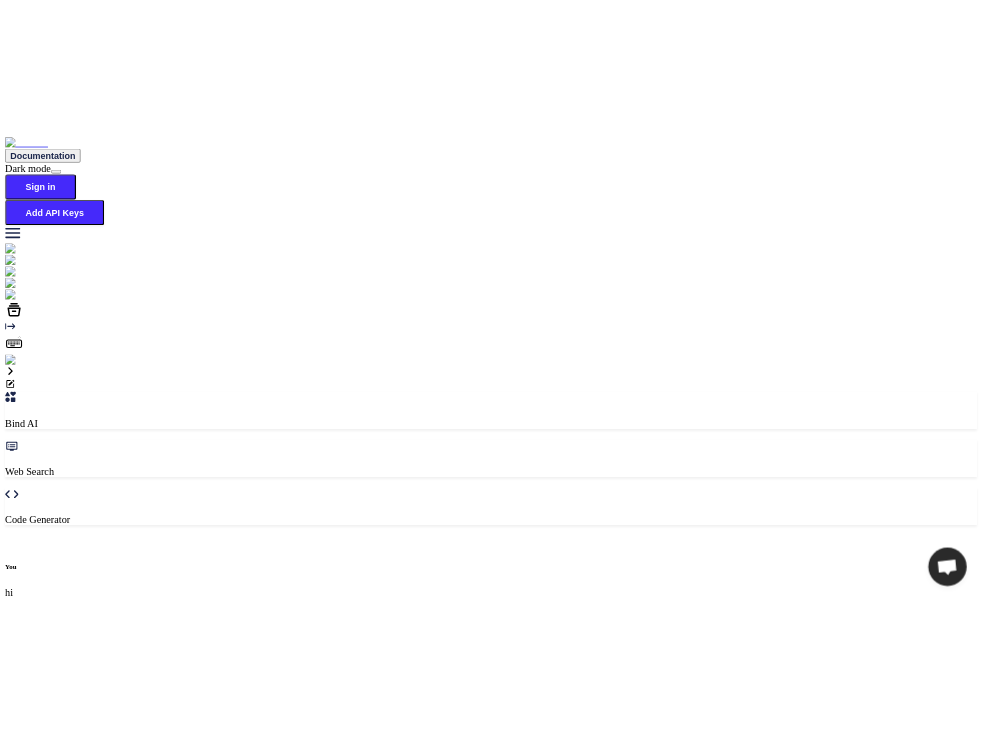 scroll, scrollTop: 7, scrollLeft: 0, axis: vertical 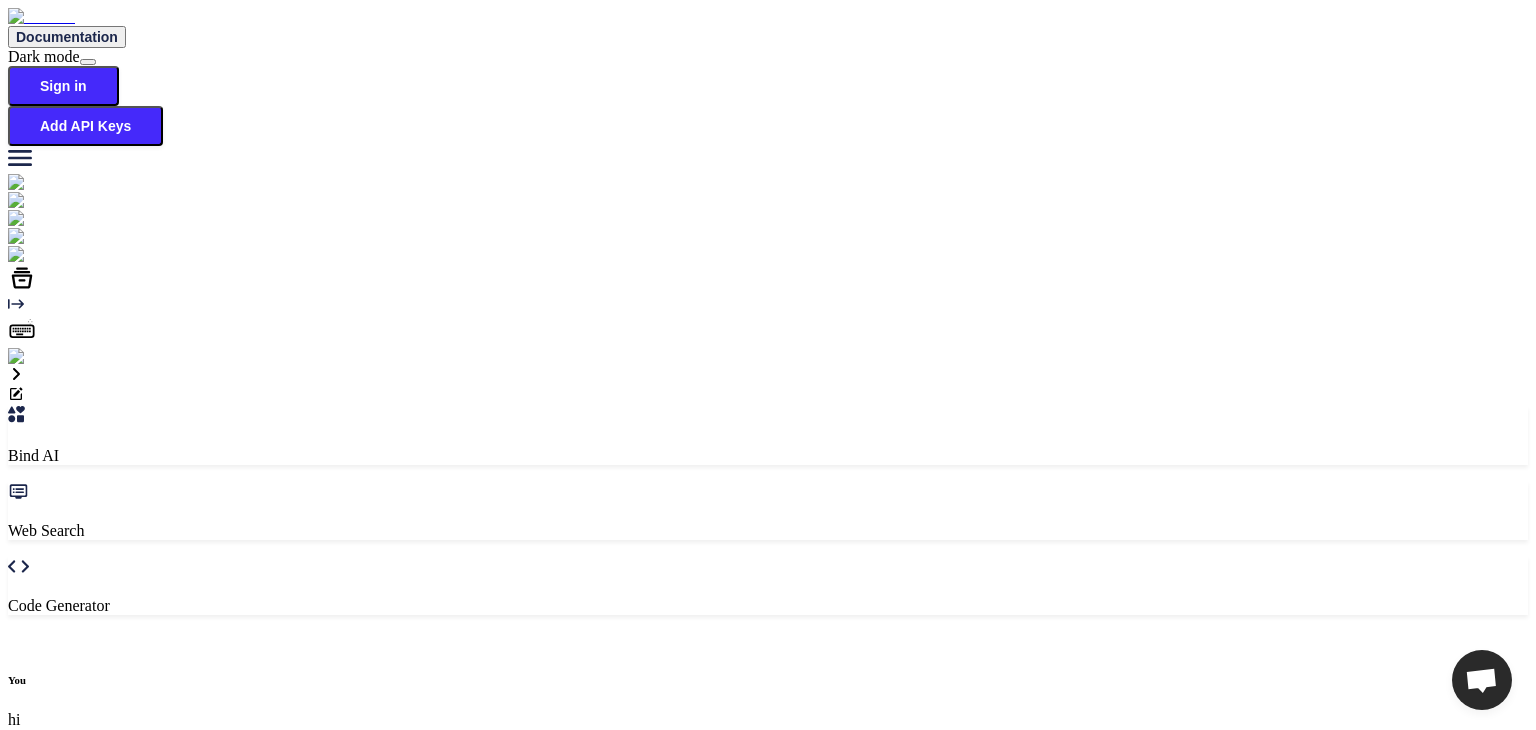 click at bounding box center (35, 357) 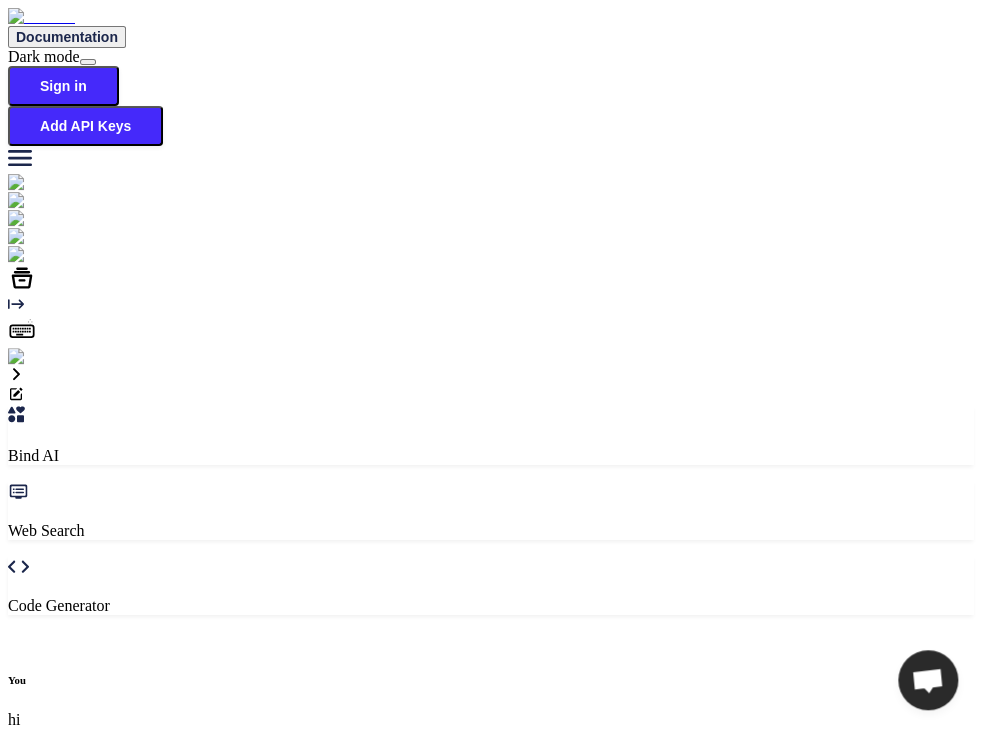 click on "Sign In" at bounding box center (71, 1764) 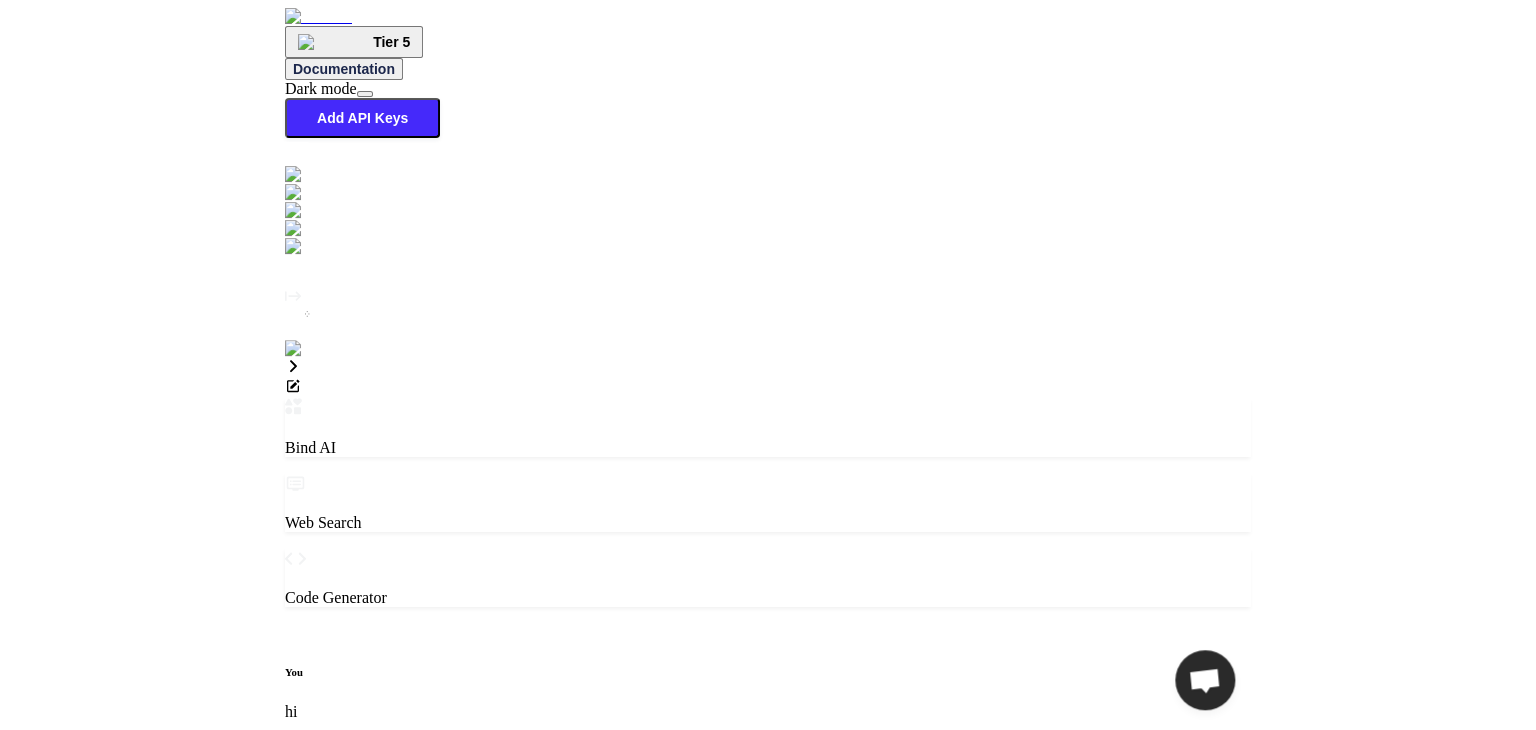 scroll, scrollTop: 8, scrollLeft: 0, axis: vertical 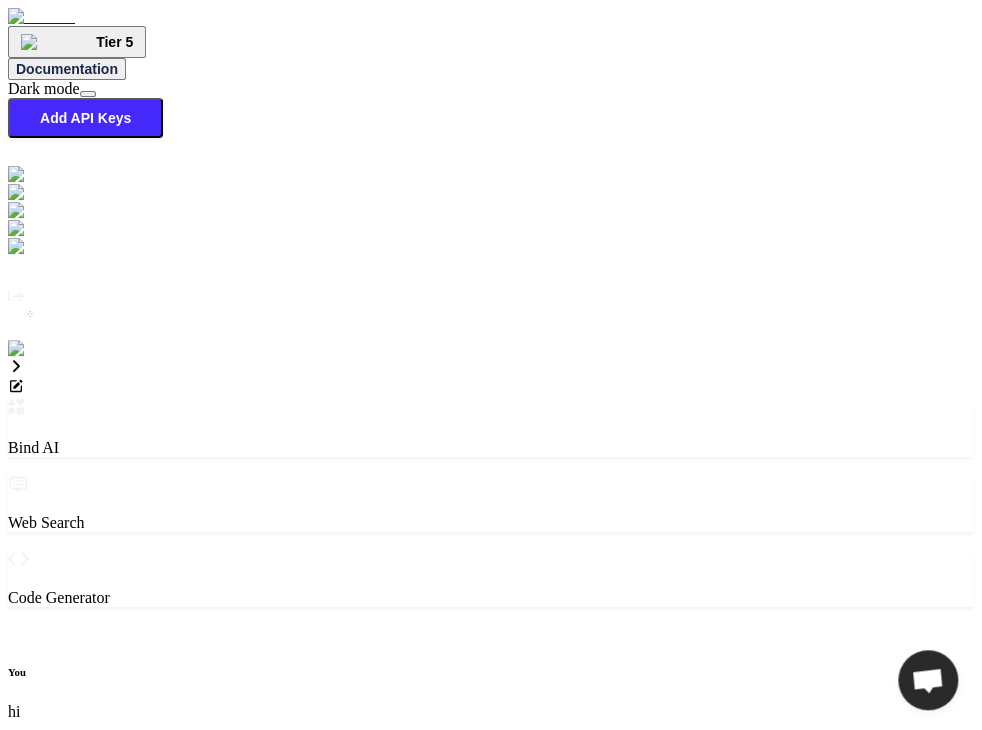 click at bounding box center (40, 349) 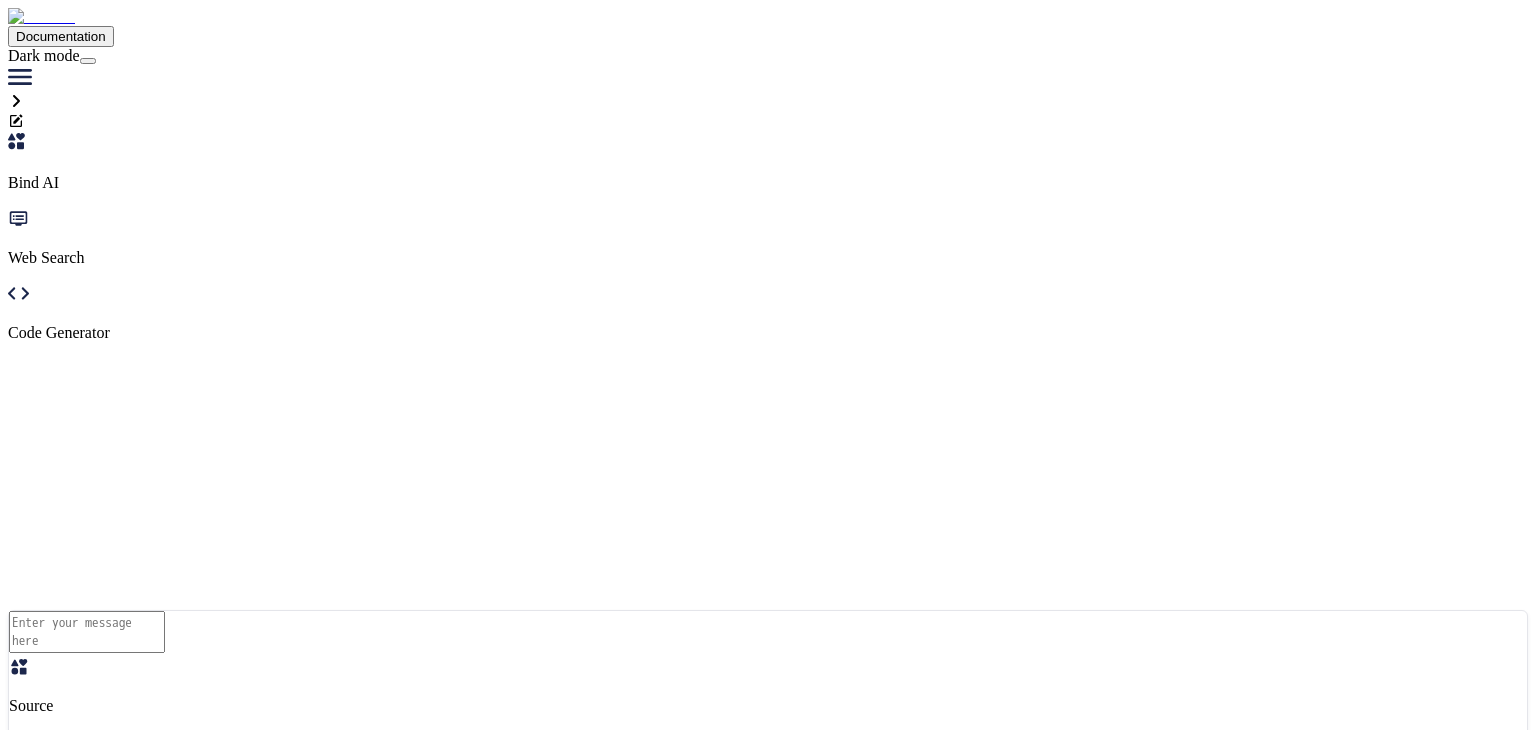 scroll, scrollTop: 0, scrollLeft: 0, axis: both 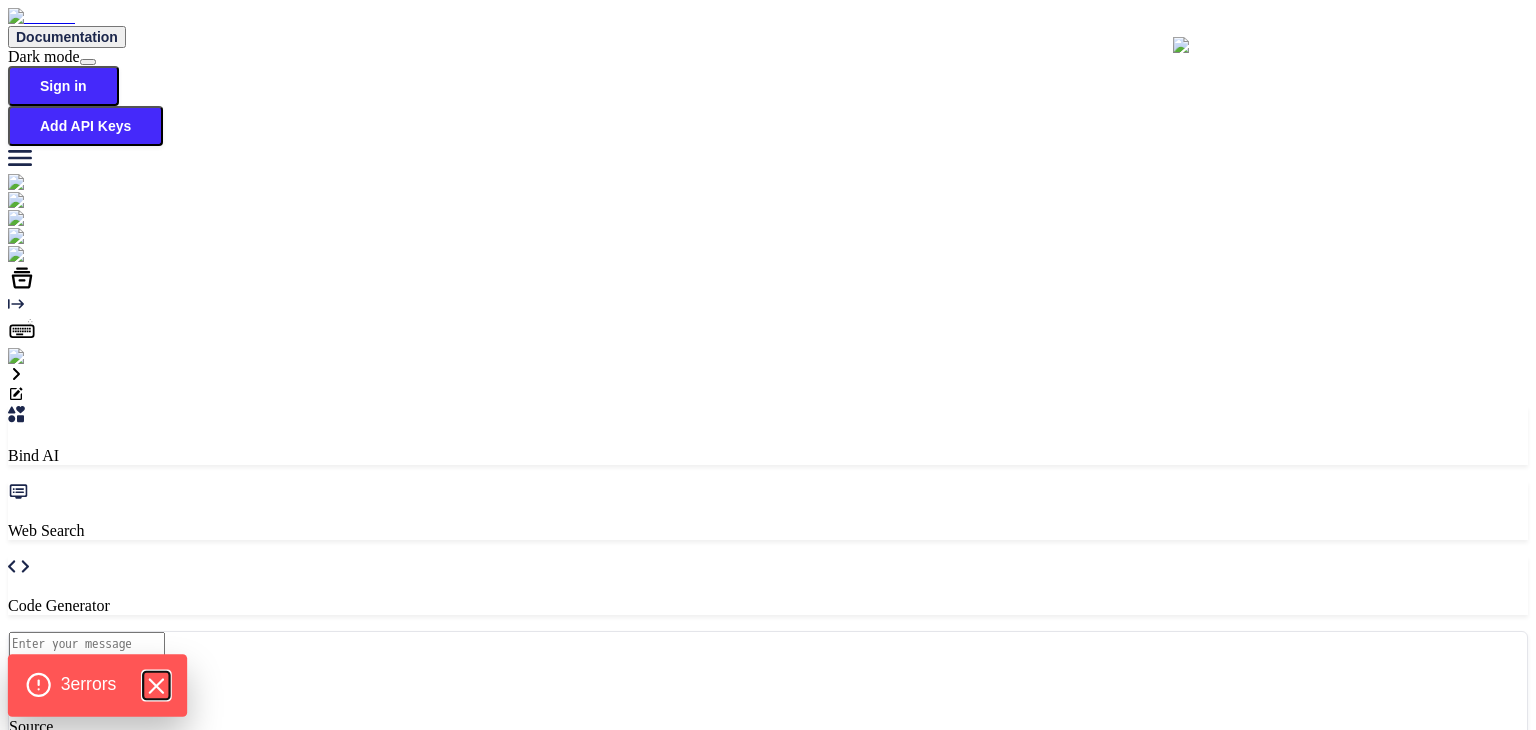 click 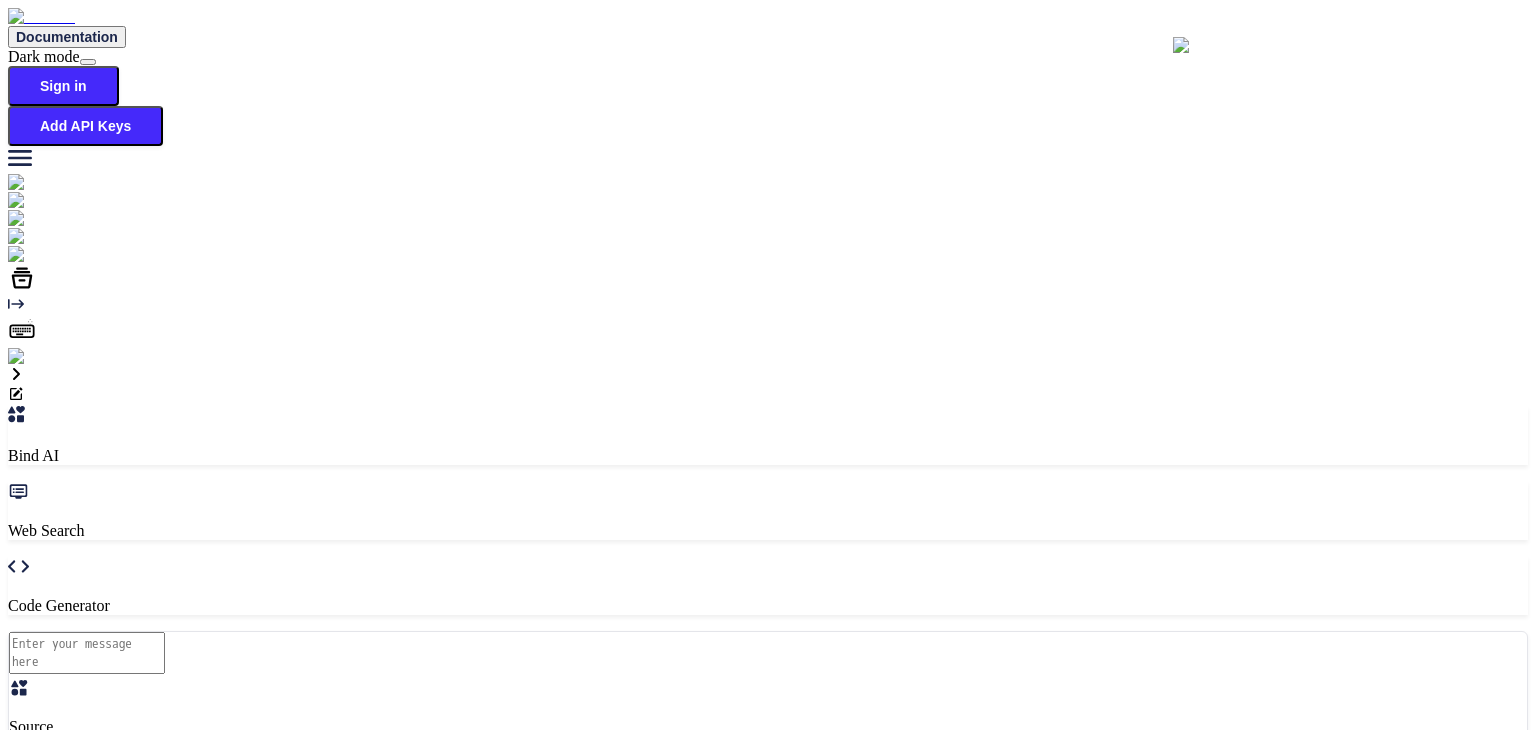 type on "x" 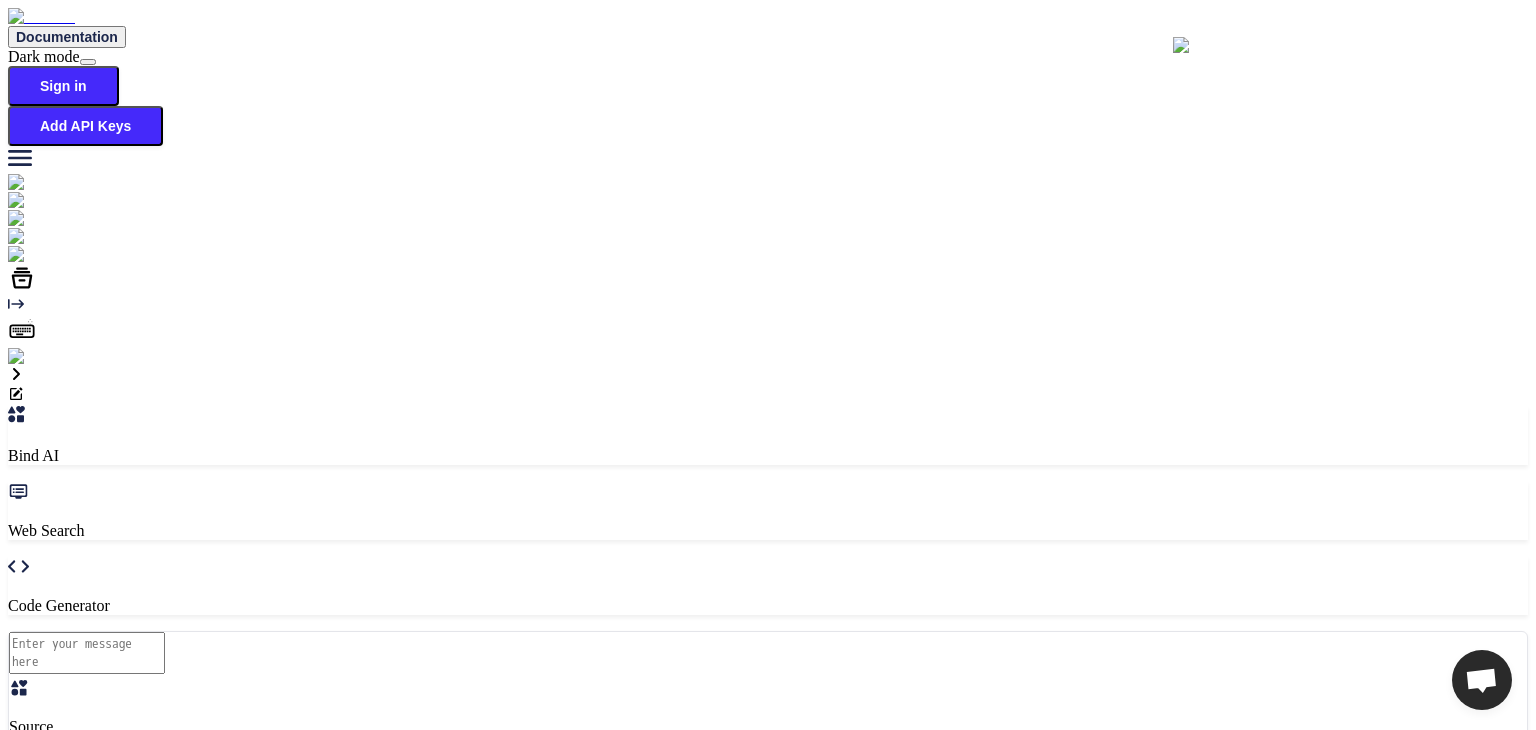 click at bounding box center [768, 631] 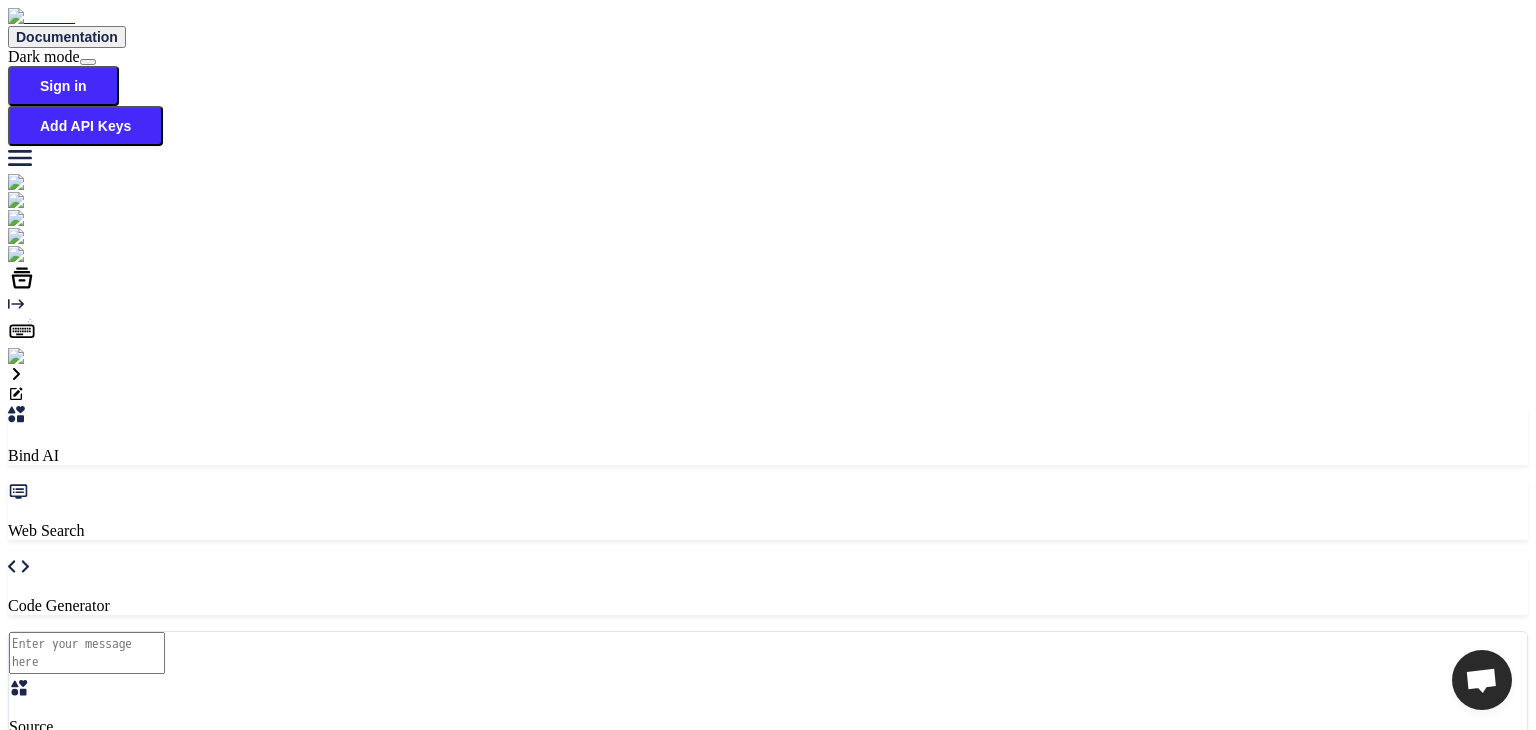 click at bounding box center [87, 653] 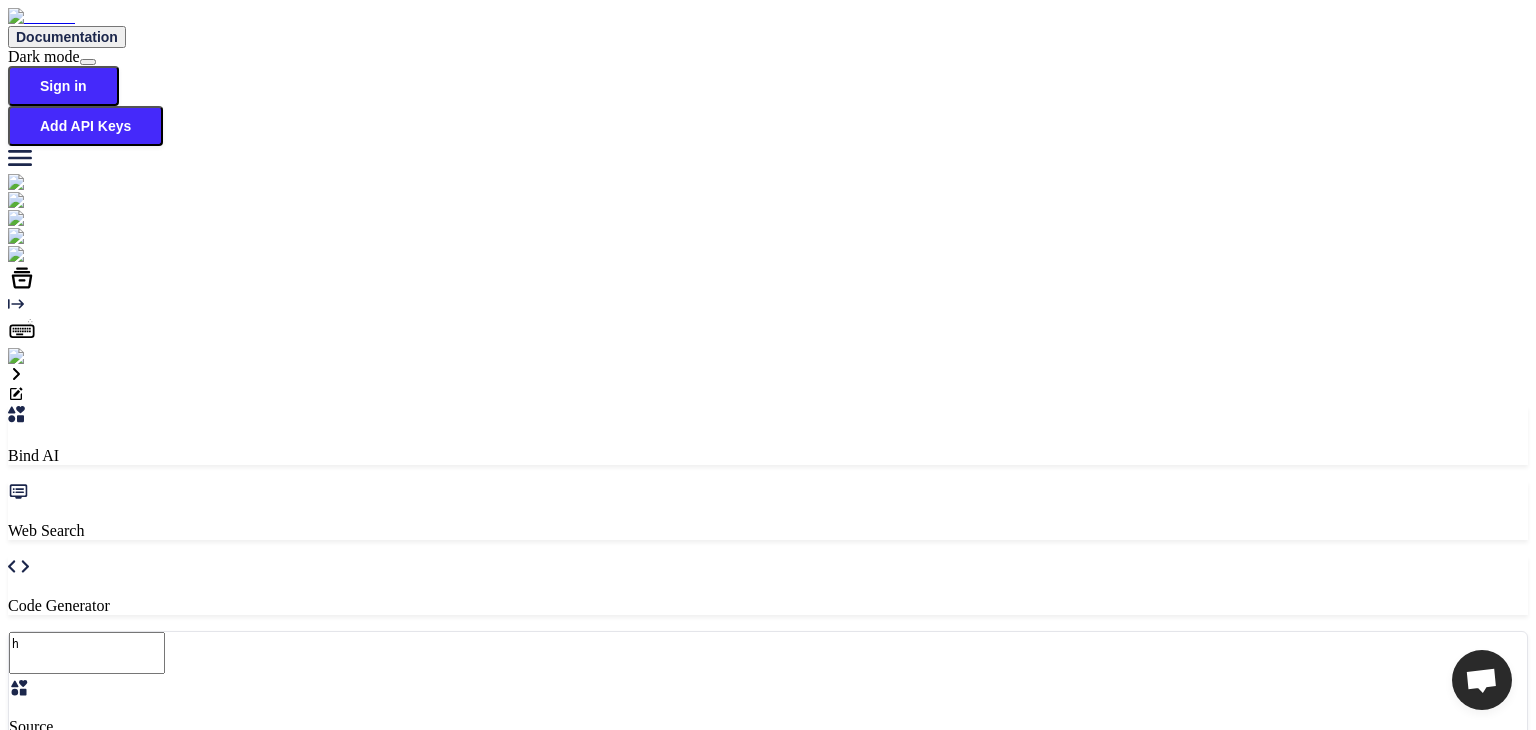type on "hi" 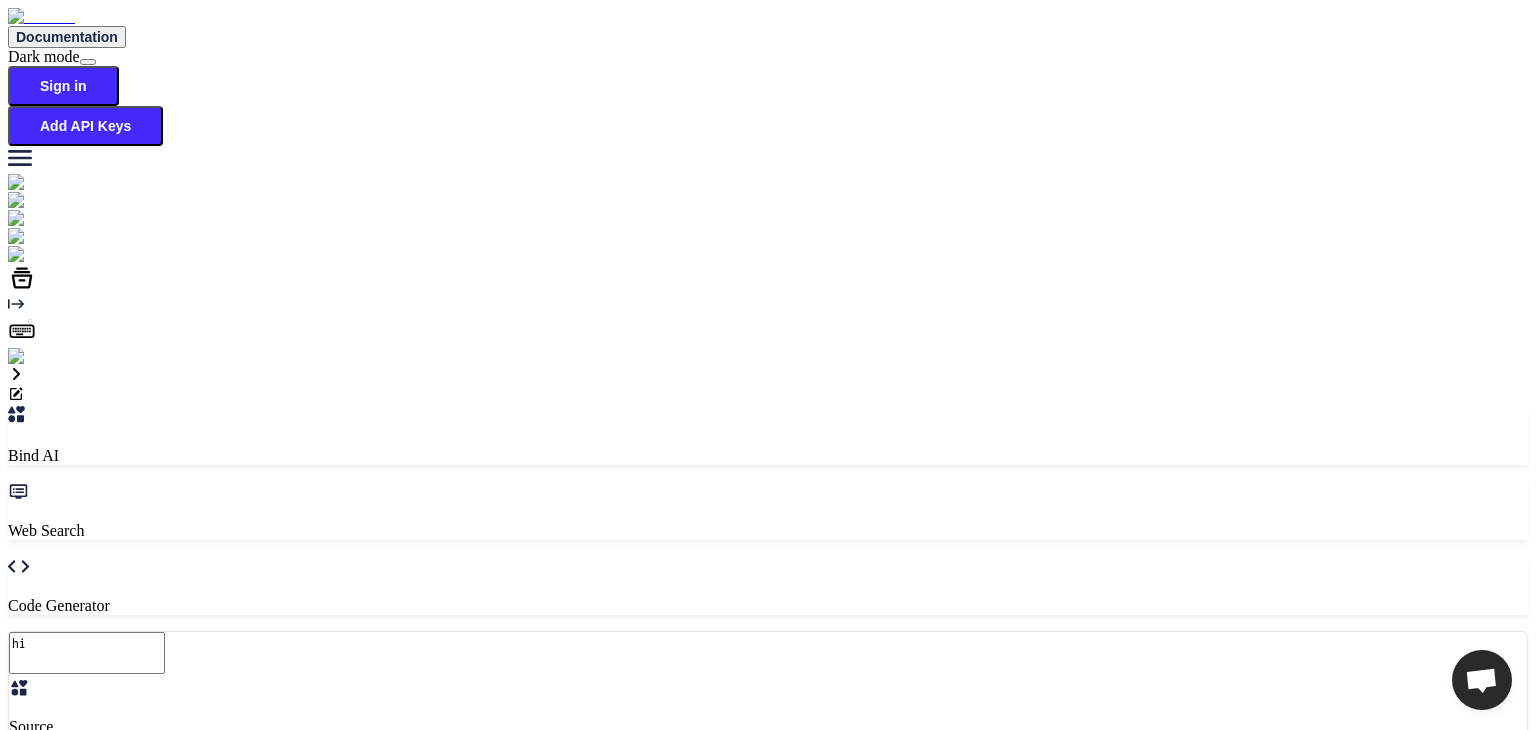 type on "hi" 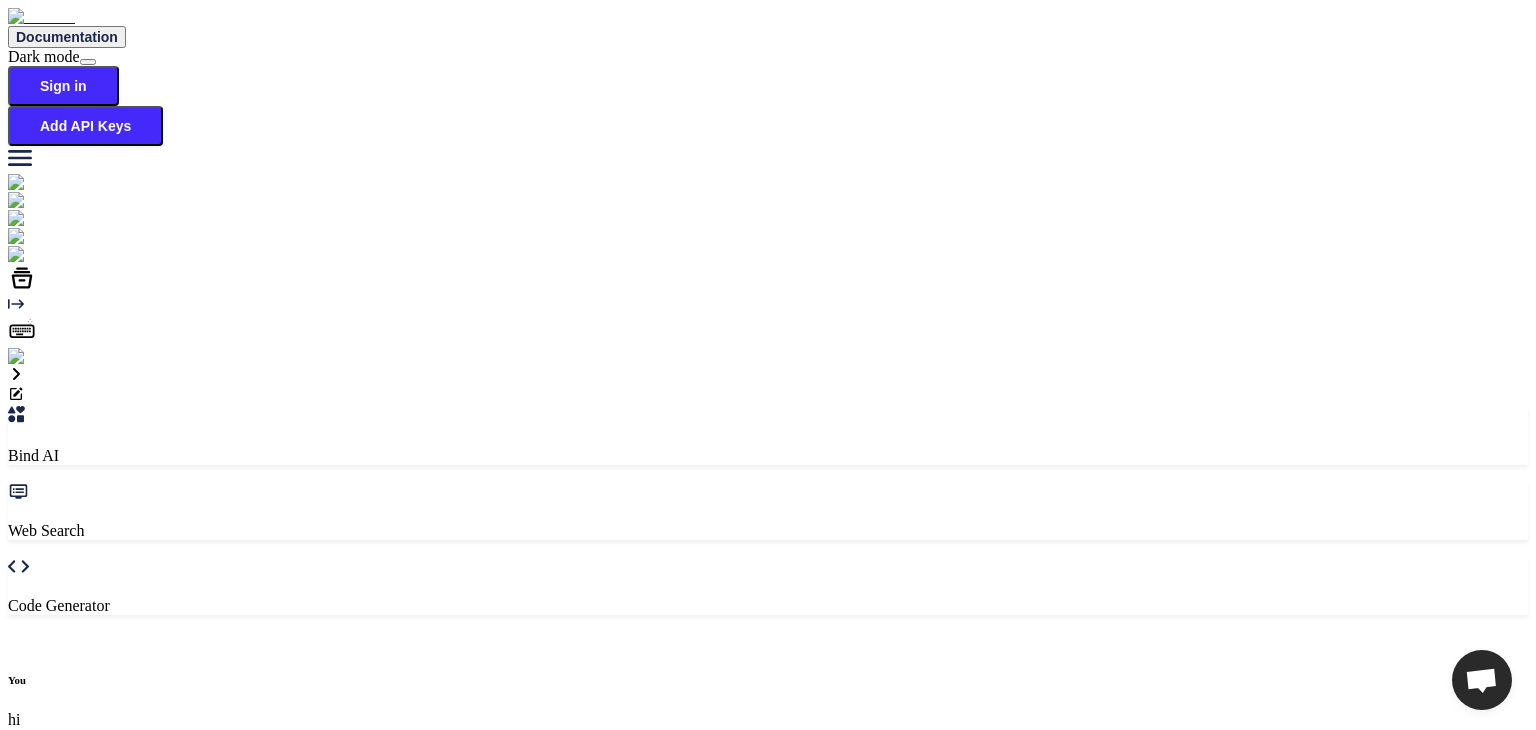 scroll, scrollTop: 7, scrollLeft: 0, axis: vertical 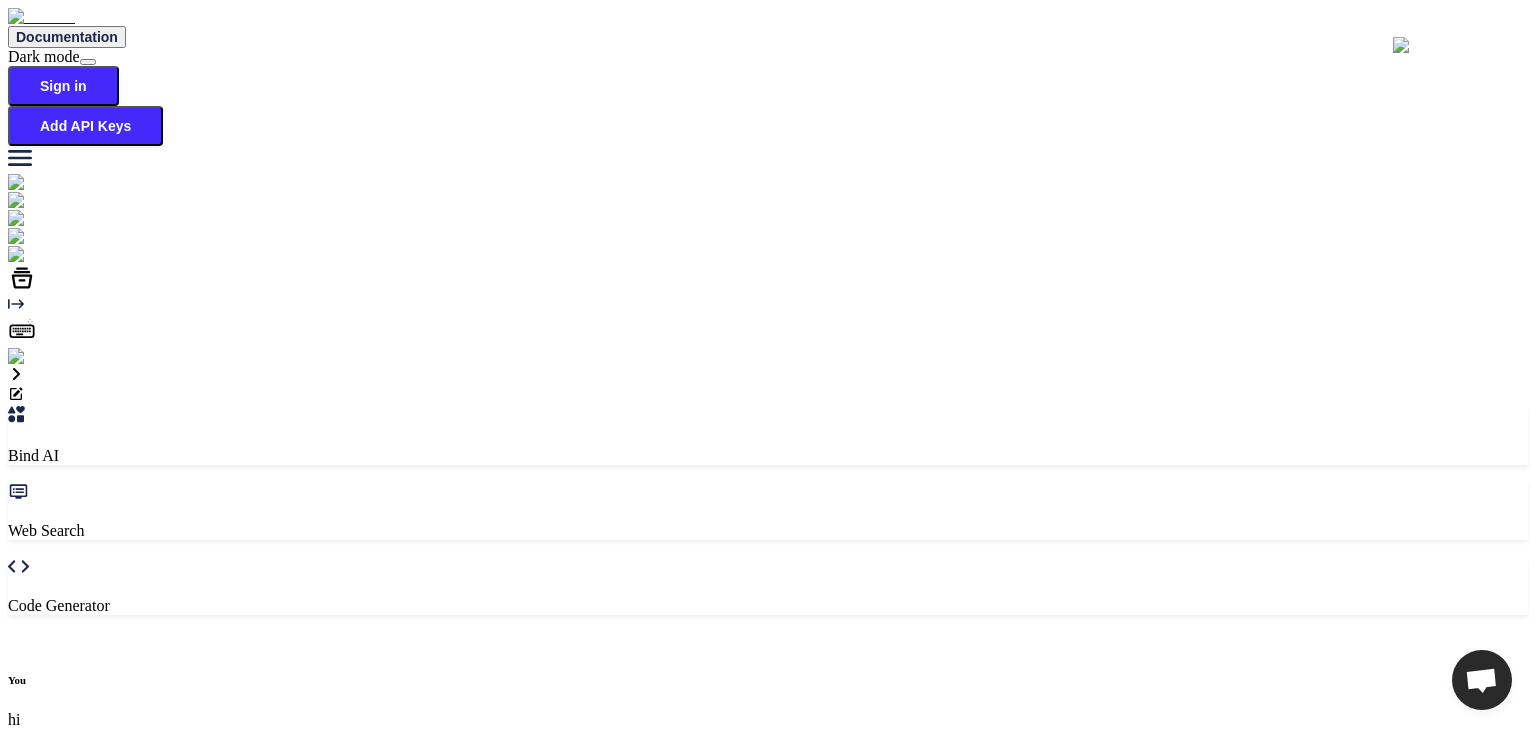 type on "x" 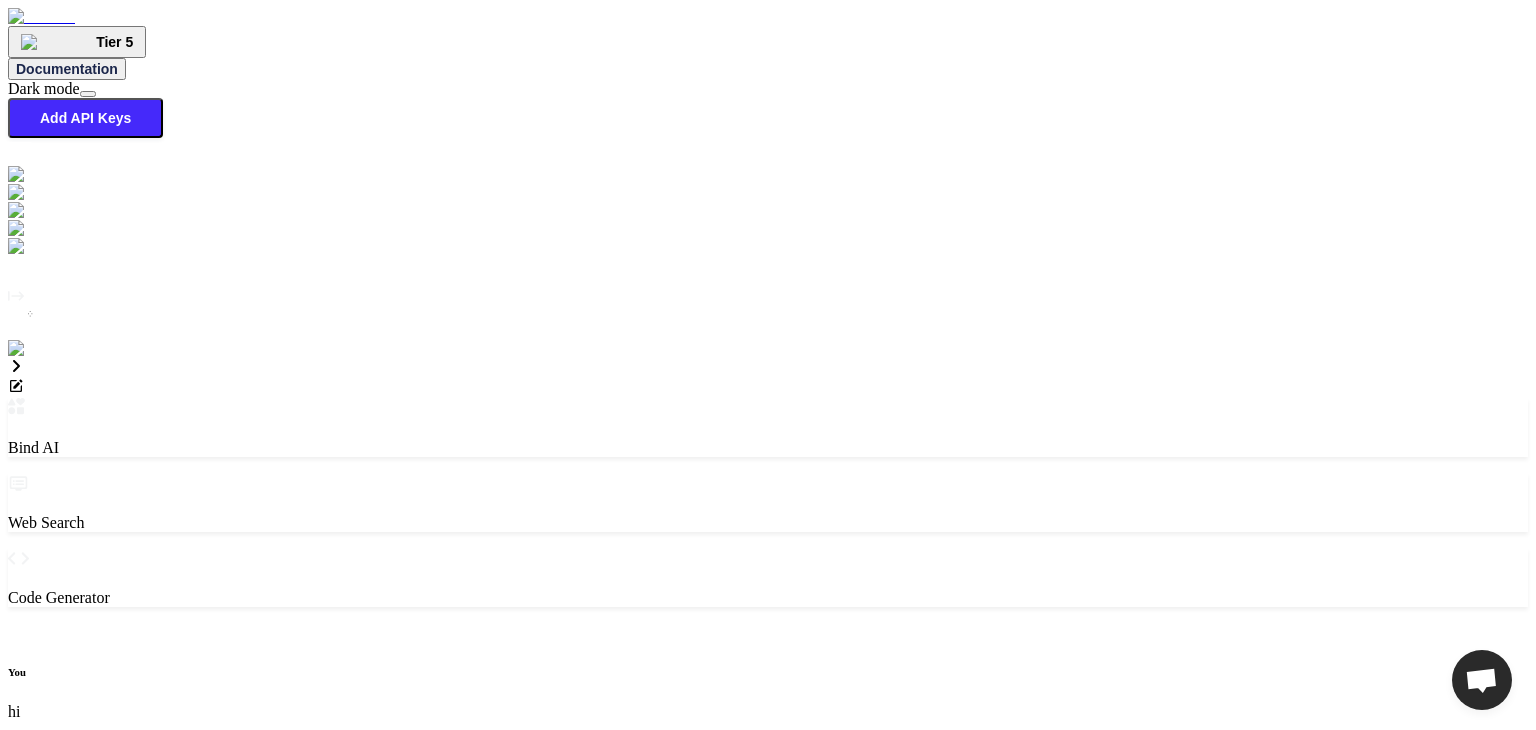 scroll, scrollTop: 8, scrollLeft: 0, axis: vertical 